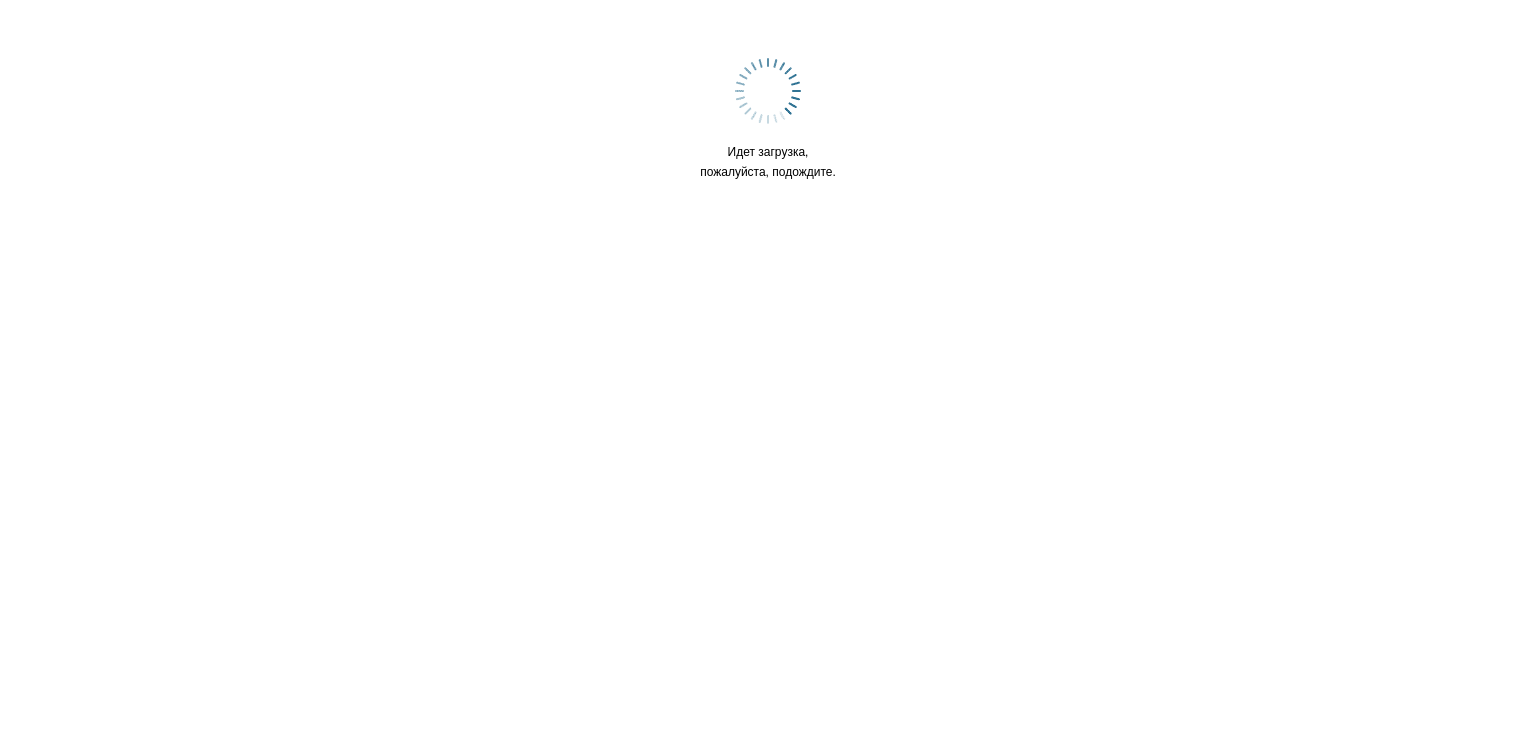 scroll, scrollTop: 0, scrollLeft: 0, axis: both 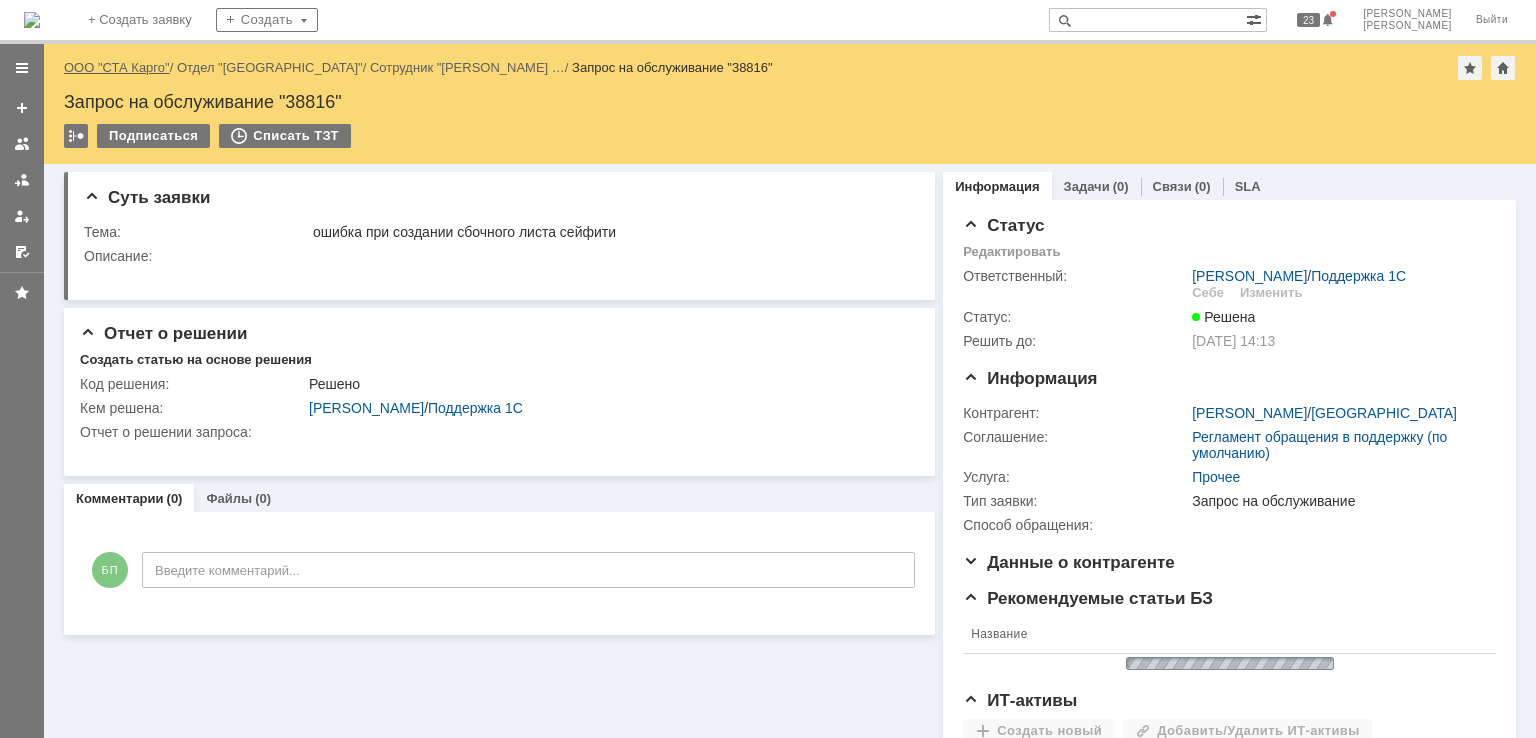 click on "ООО "СТА Карго"" at bounding box center [117, 67] 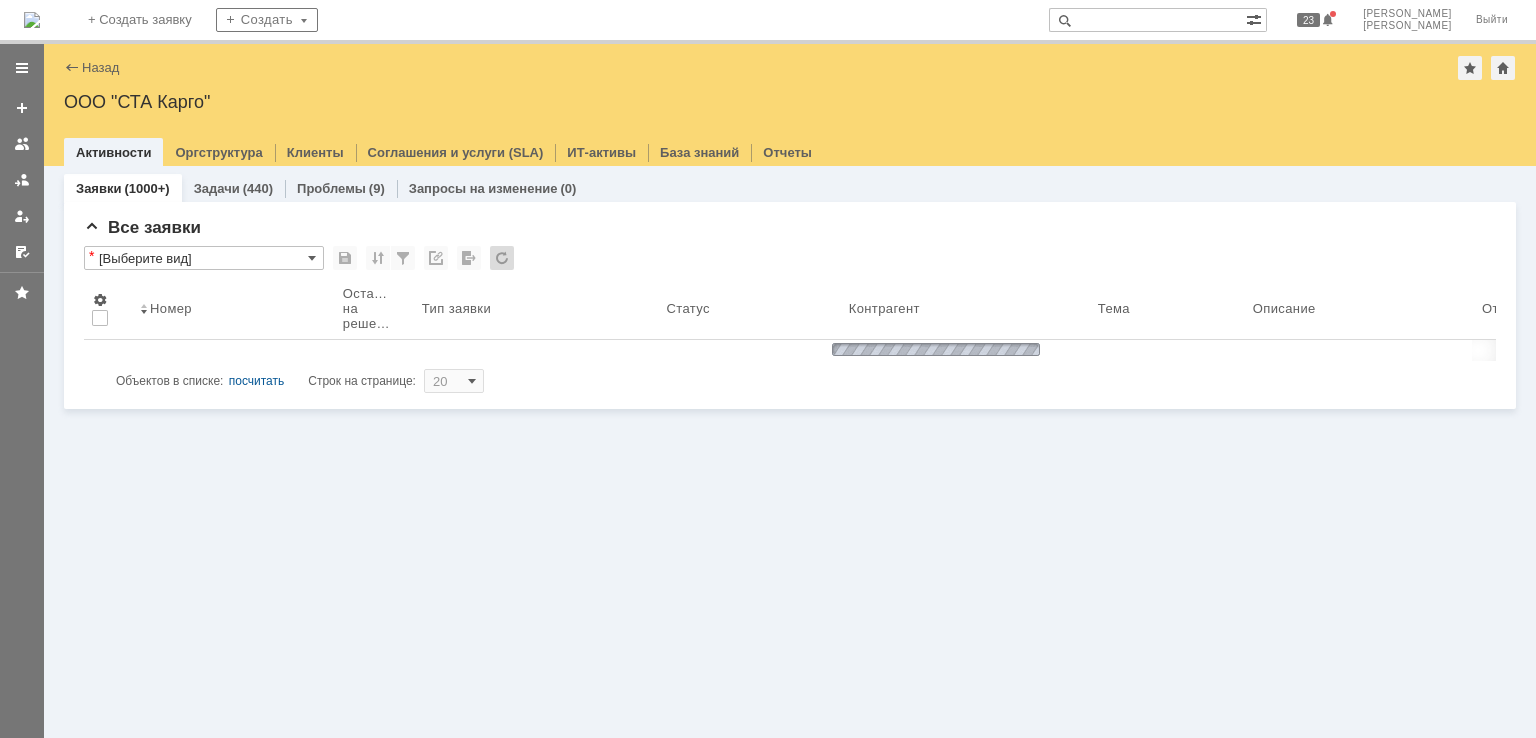 click at bounding box center [22, 144] 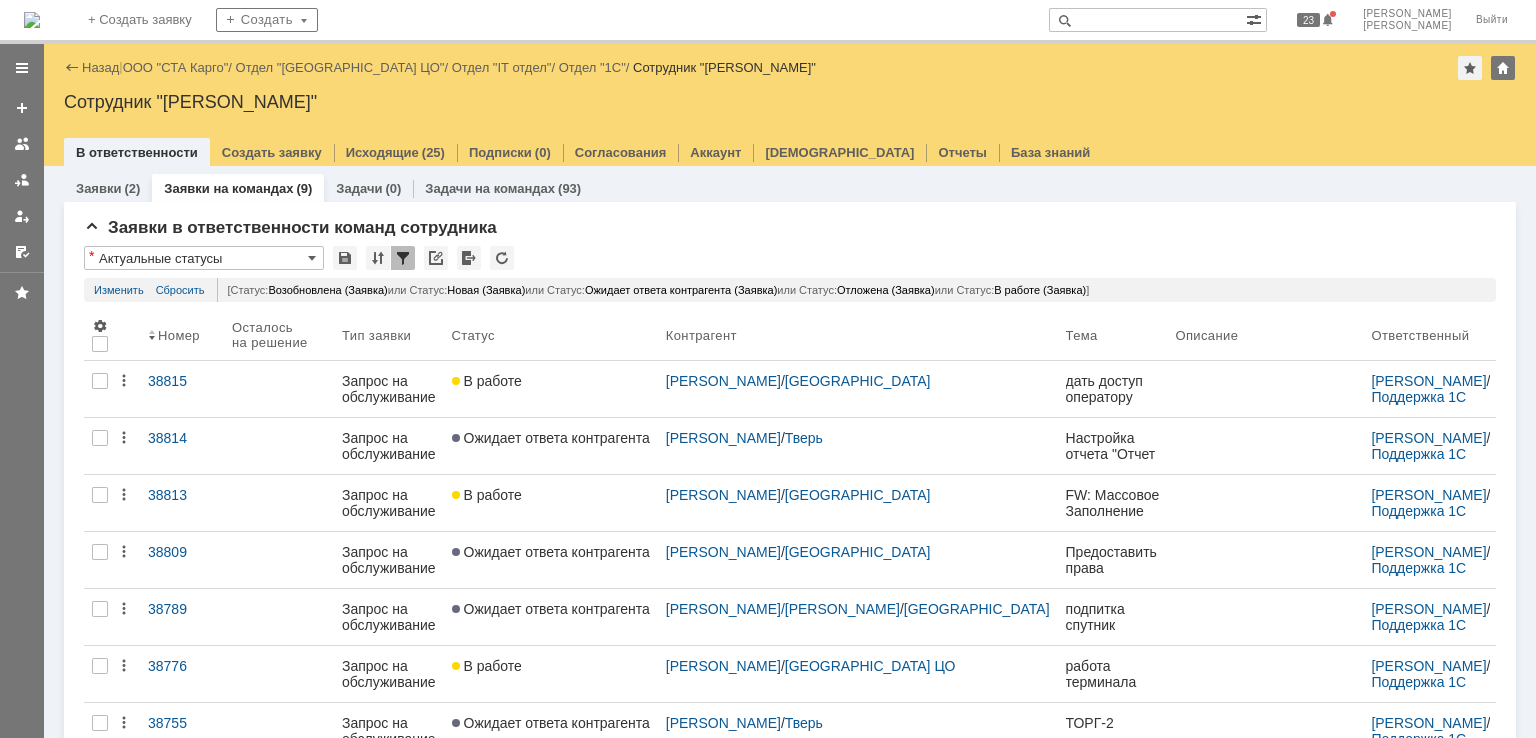 scroll, scrollTop: 0, scrollLeft: 0, axis: both 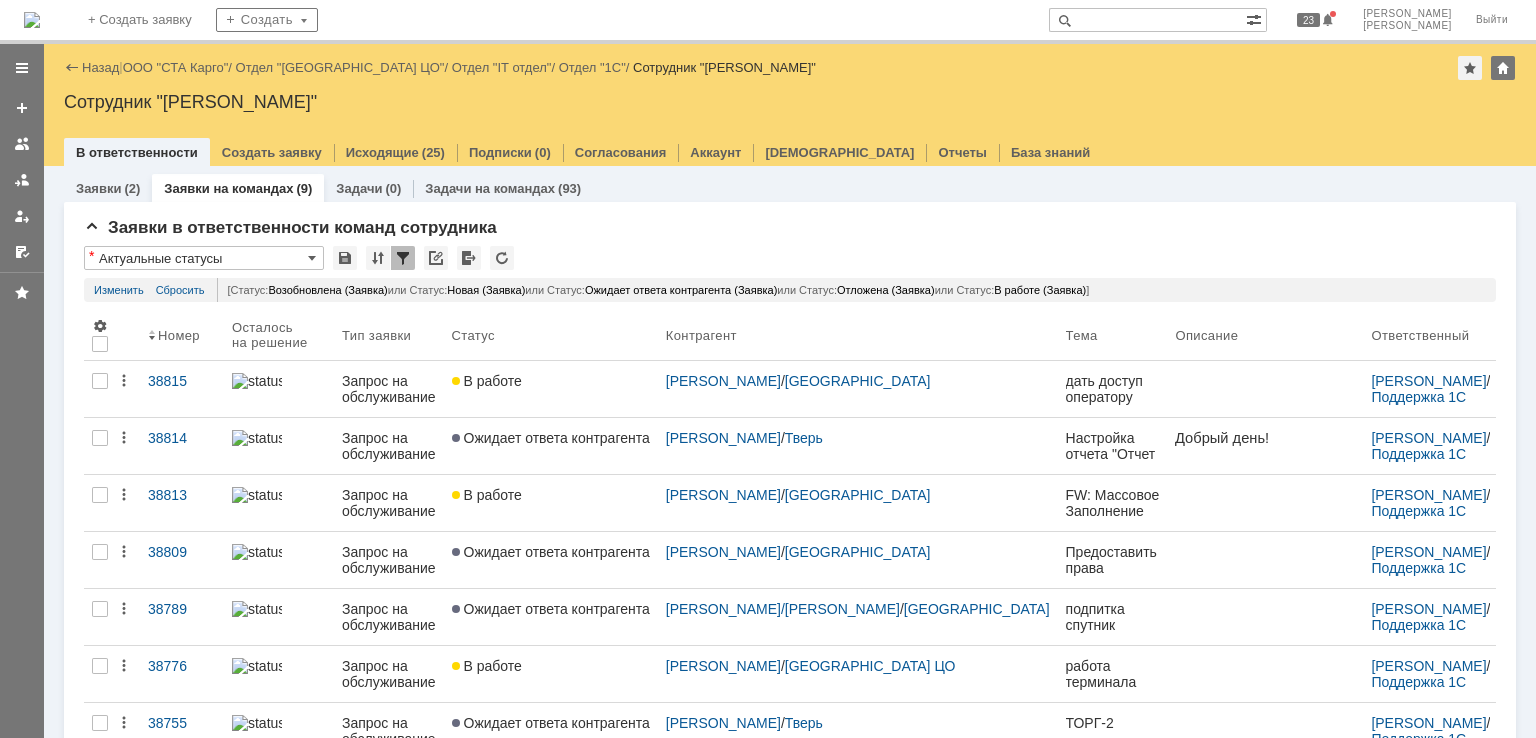 click on "Назад   |   ООО "СТА Карго"  /   Отдел "[GEOGRAPHIC_DATA] ЦО"  /   Отдел "IT отдел"  /   Отдел "1С"  /   Сотрудник "[PERSON_NAME]"" at bounding box center [790, 68] 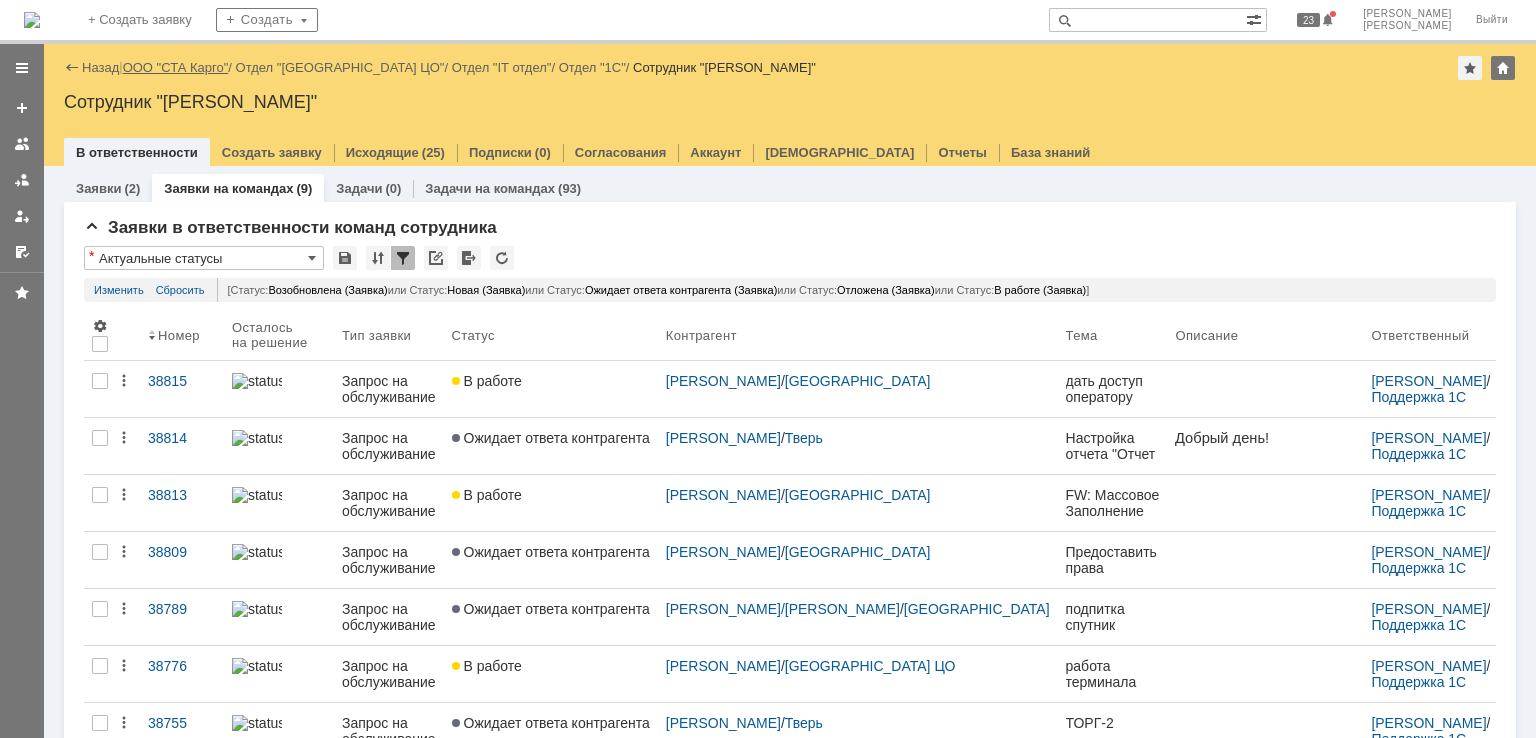 click on "ООО "СТА Карго"" at bounding box center (176, 67) 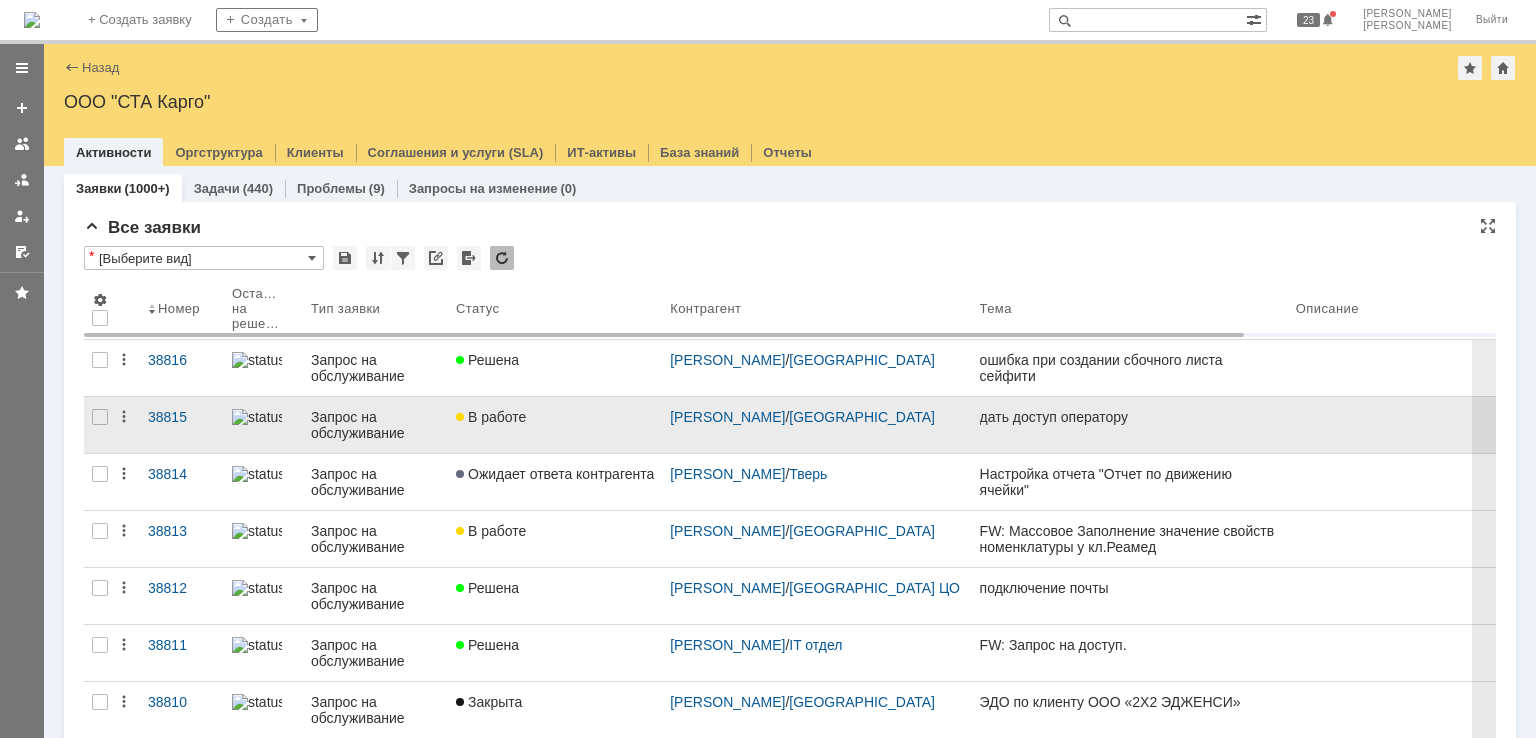 scroll, scrollTop: 0, scrollLeft: 0, axis: both 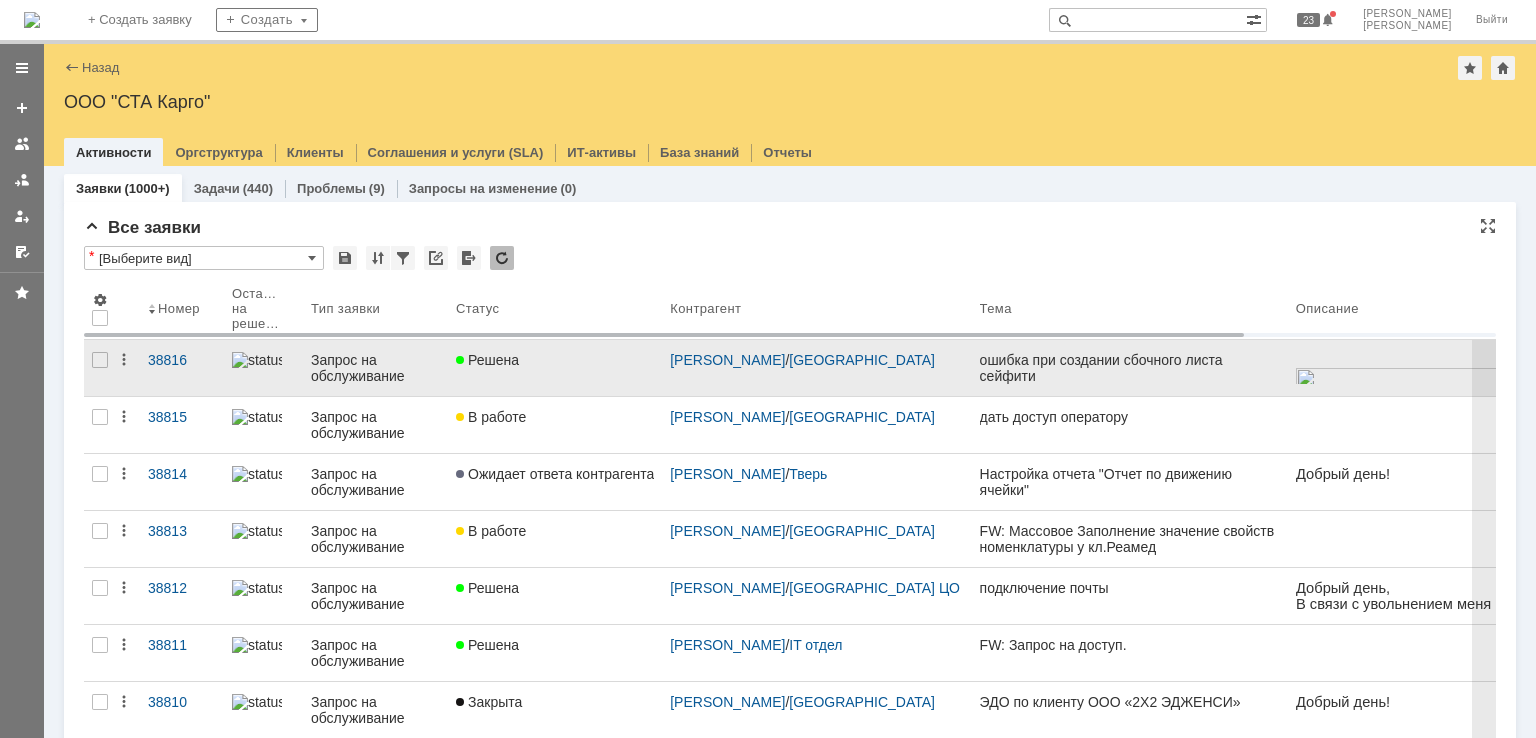 click on "Решена" at bounding box center [555, 368] 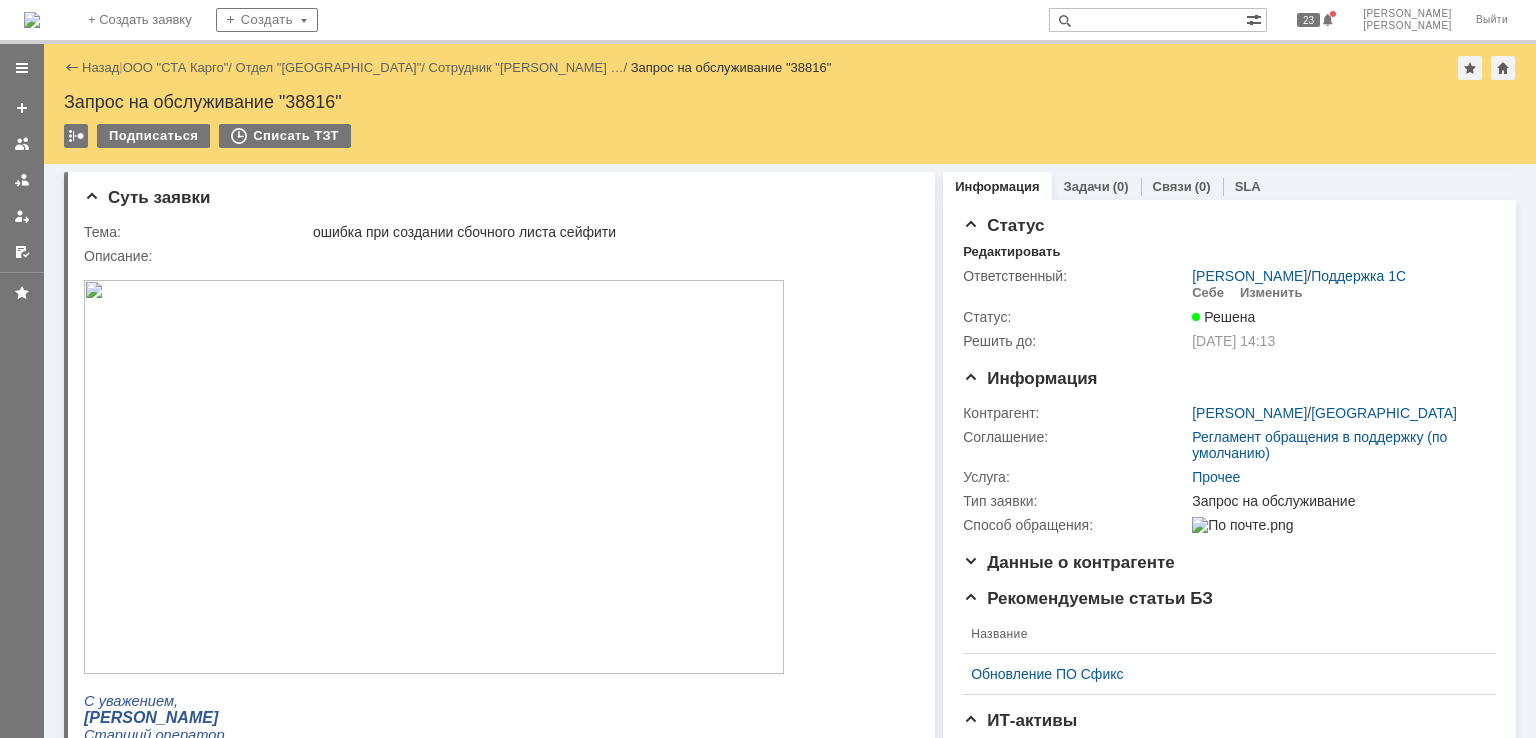 click at bounding box center (434, 477) 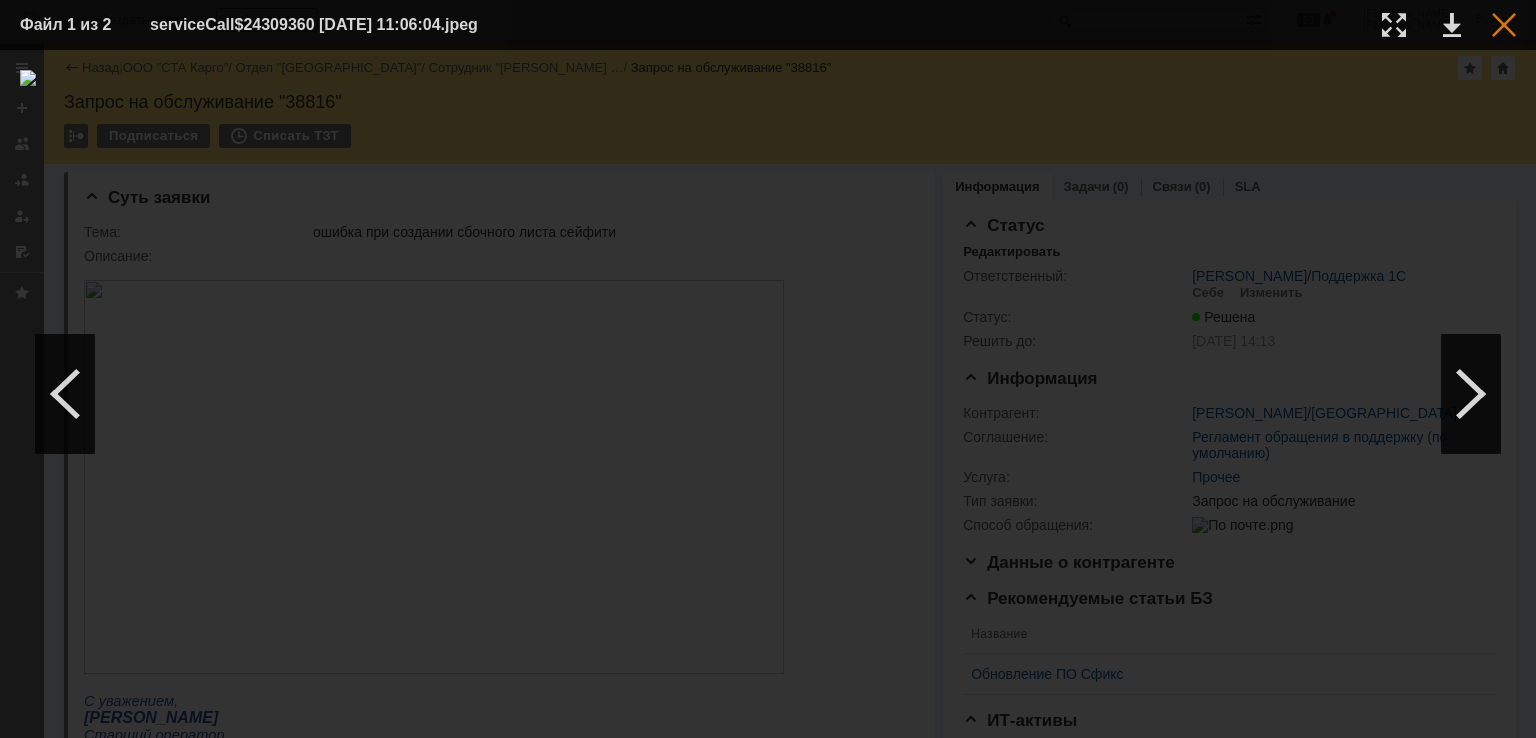 click at bounding box center (1504, 25) 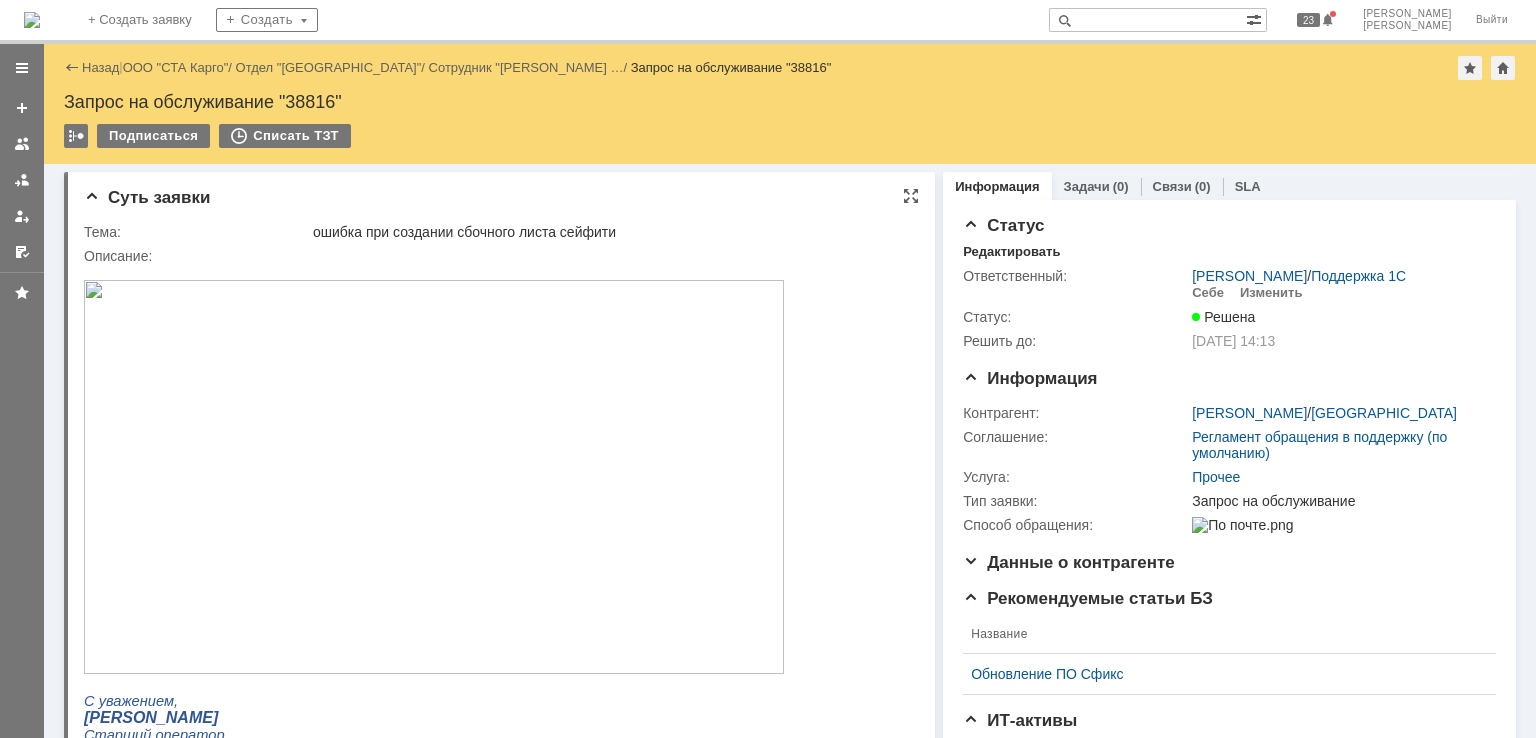 click at bounding box center [434, 477] 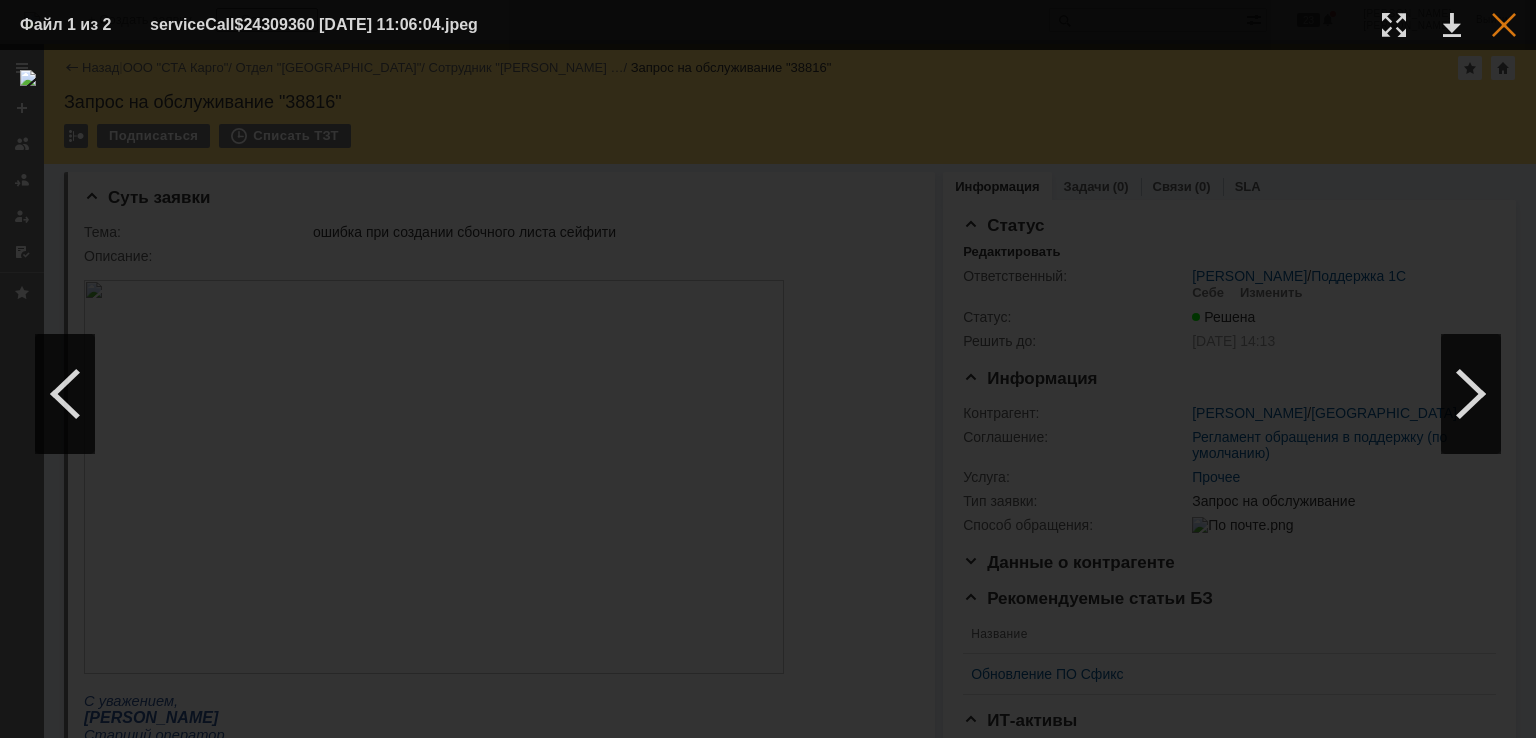 click at bounding box center (1504, 25) 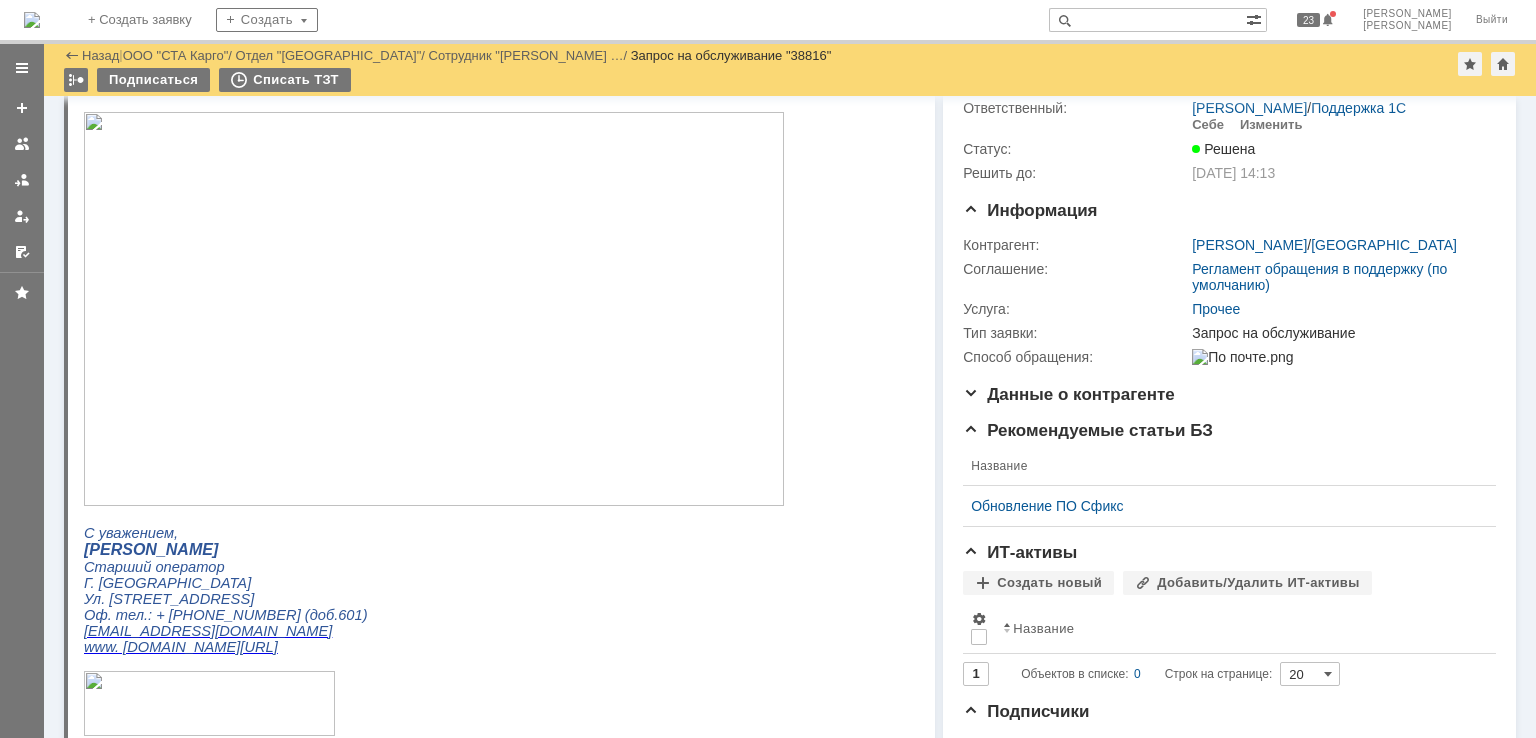 scroll, scrollTop: 0, scrollLeft: 0, axis: both 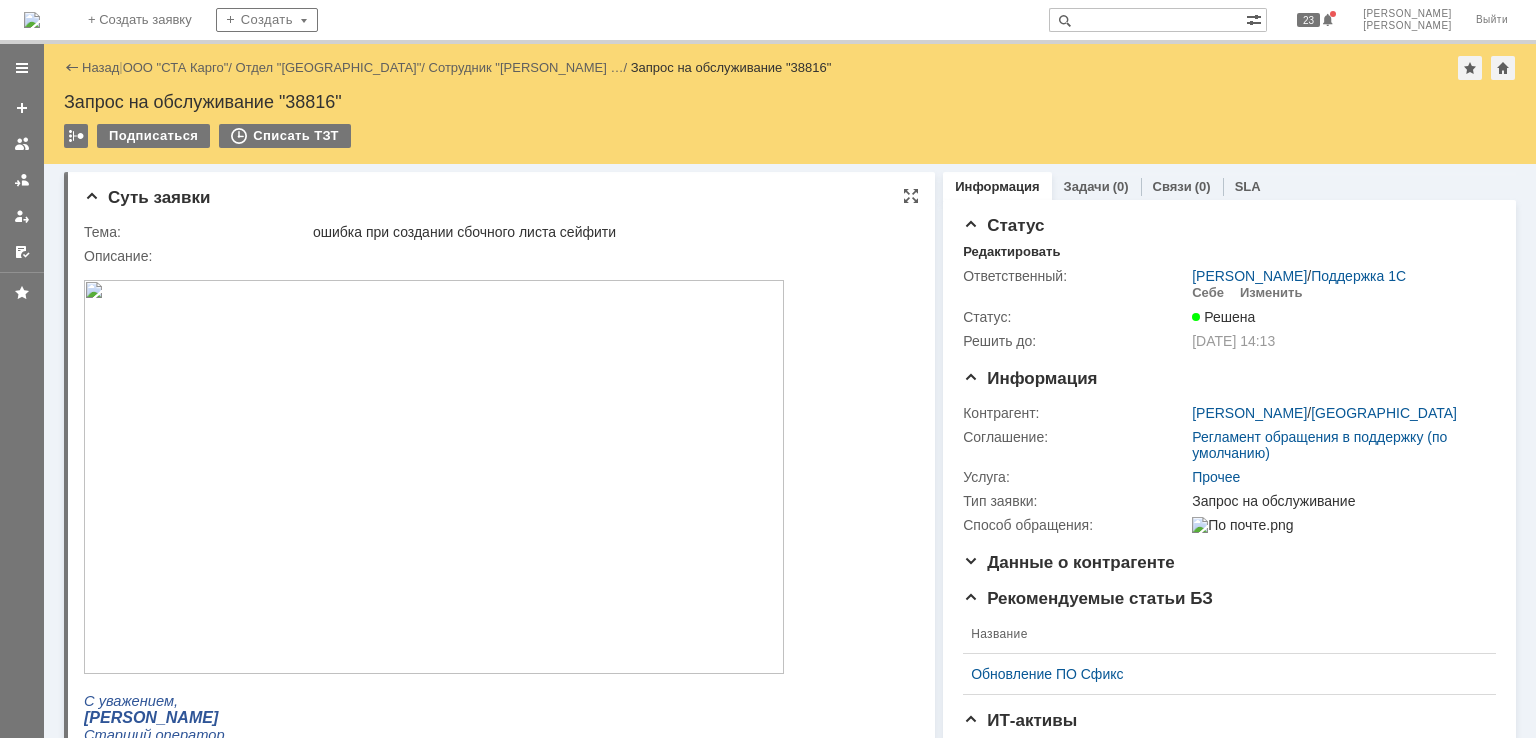 click at bounding box center [434, 477] 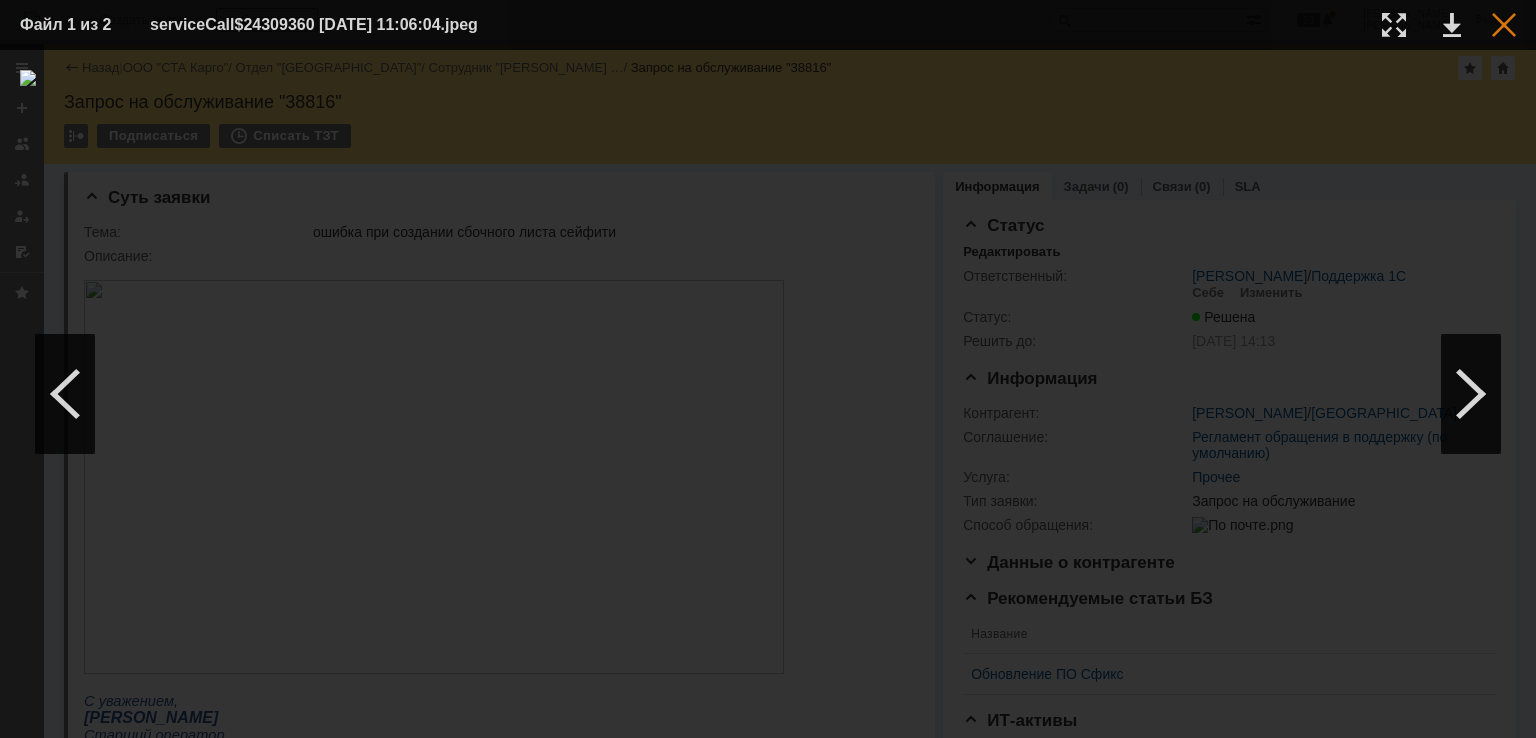 click at bounding box center [1504, 25] 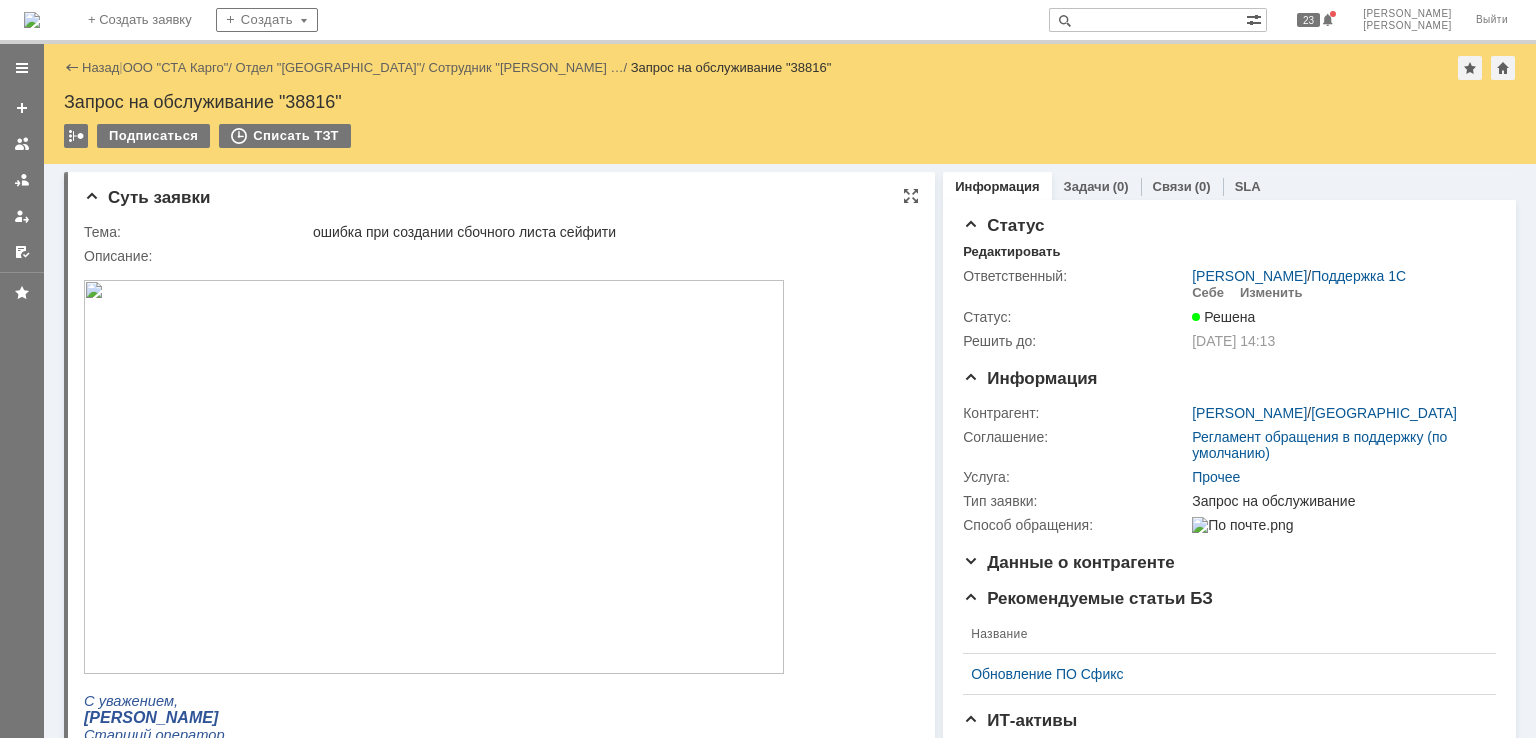click at bounding box center [434, 477] 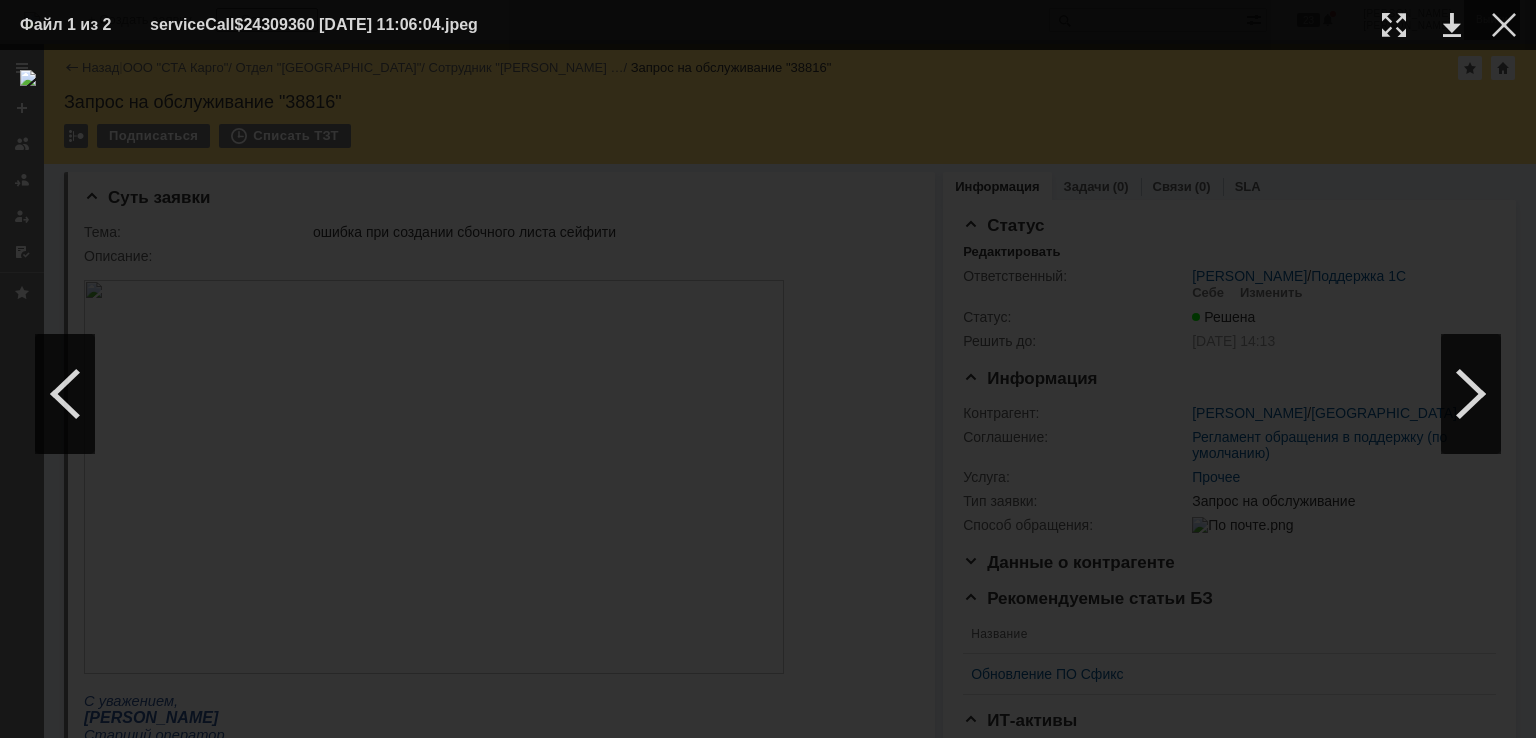 drag, startPoint x: 1500, startPoint y: 20, endPoint x: 1484, endPoint y: 26, distance: 17.088007 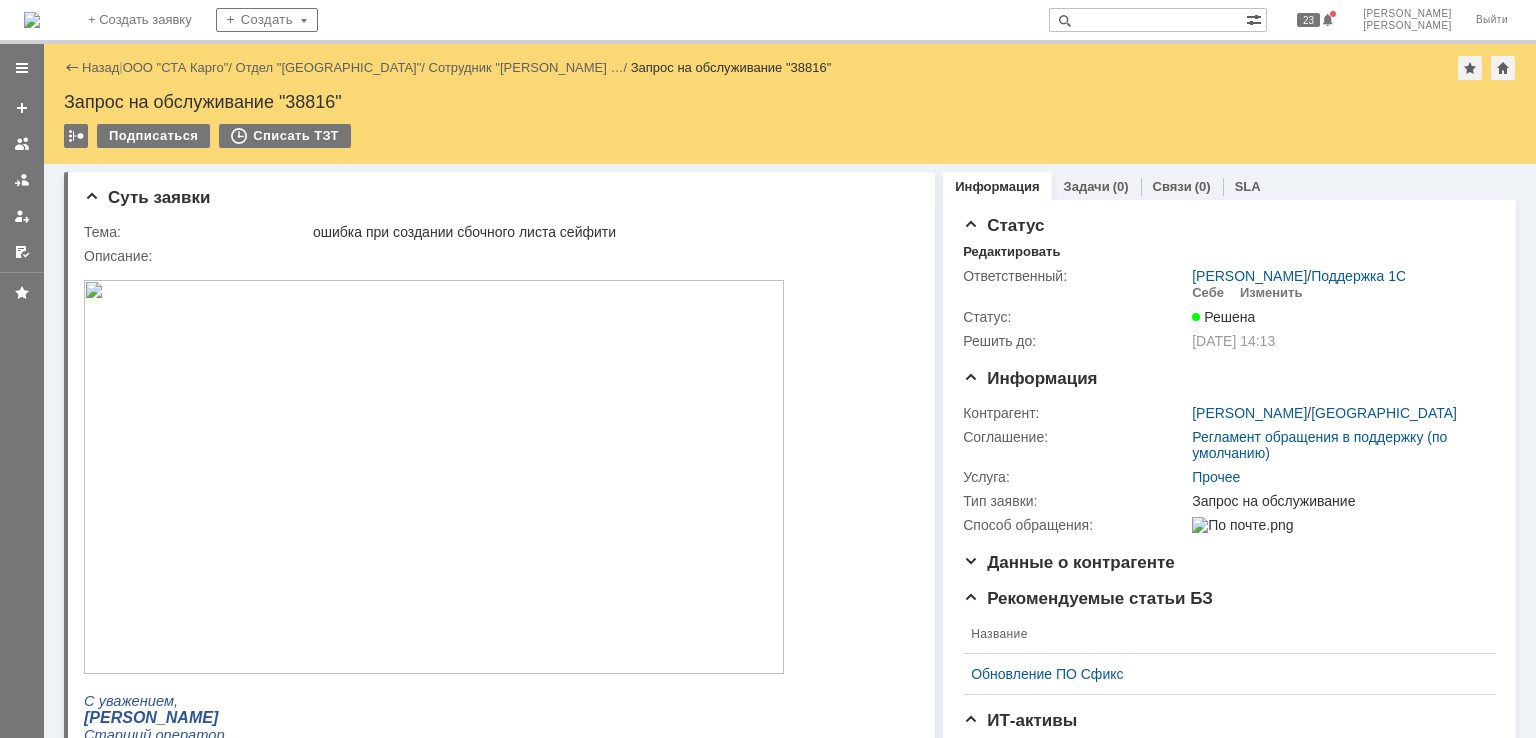 click on "Запрос на обслуживание "38816"" at bounding box center [790, 102] 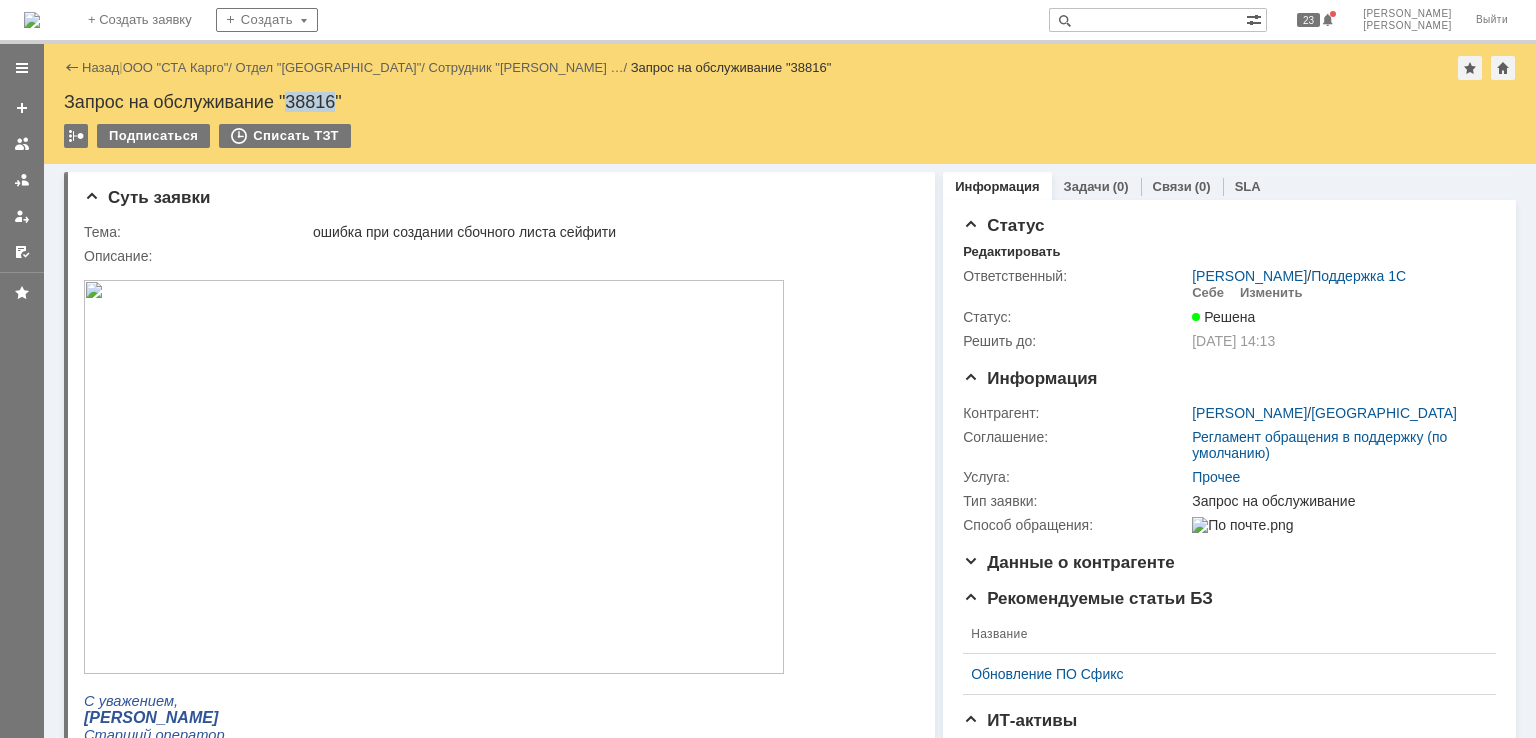 click on "Запрос на обслуживание "38816"" at bounding box center [790, 102] 